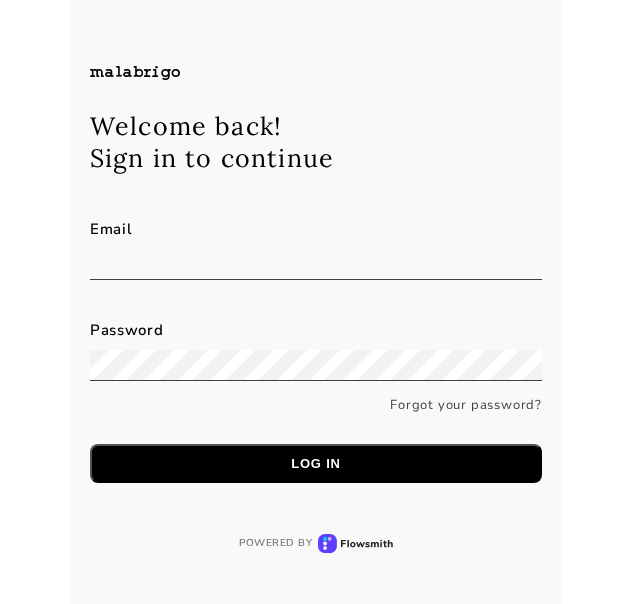 scroll, scrollTop: 0, scrollLeft: 0, axis: both 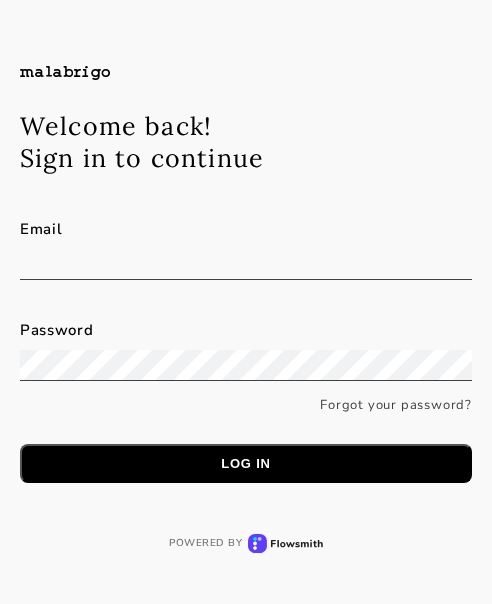 type on "[PERSON_NAME][EMAIL_ADDRESS][PERSON_NAME][DOMAIN_NAME]" 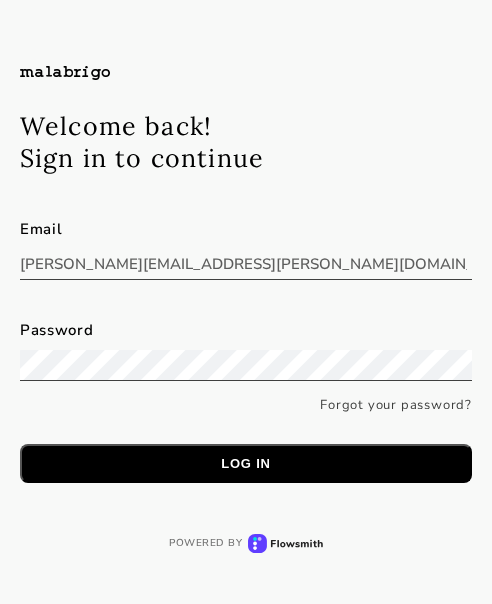 click on "Welcome back! Sign in to continue Email [PERSON_NAME][EMAIL_ADDRESS][PERSON_NAME][DOMAIN_NAME] Password Forgot your password? Log in" at bounding box center (246, 267) 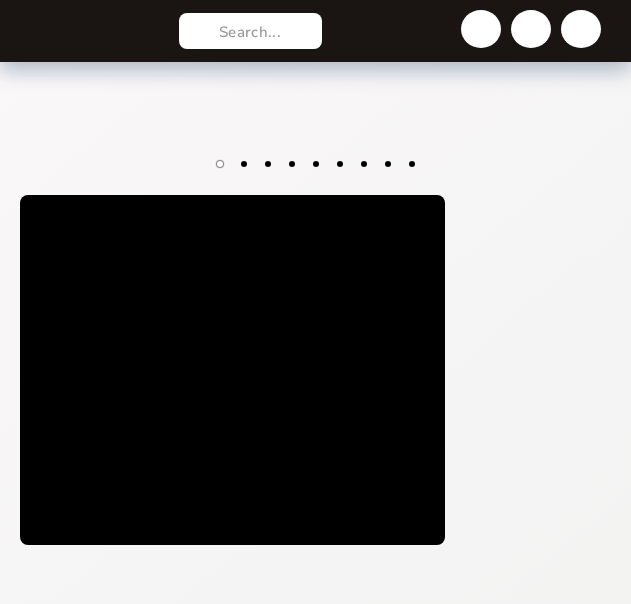 scroll, scrollTop: 1889, scrollLeft: 0, axis: vertical 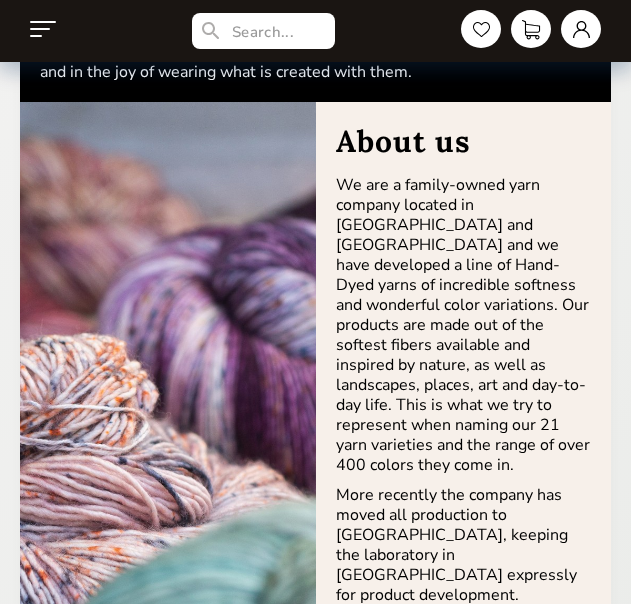 click at bounding box center [43, 29] 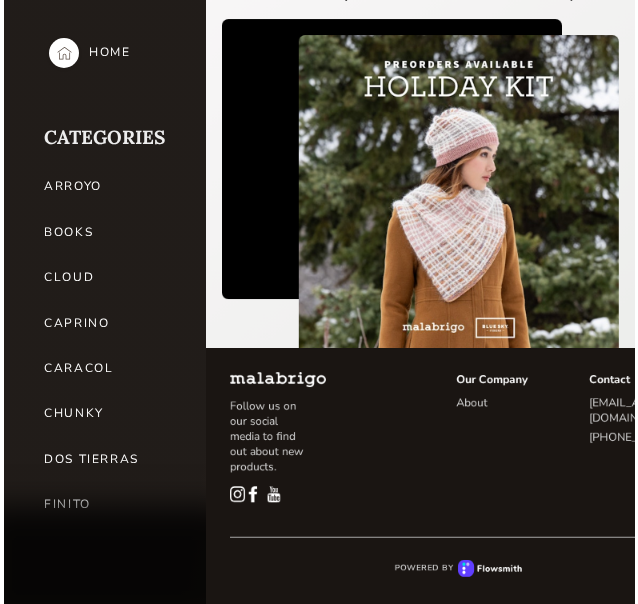 scroll, scrollTop: 0, scrollLeft: 0, axis: both 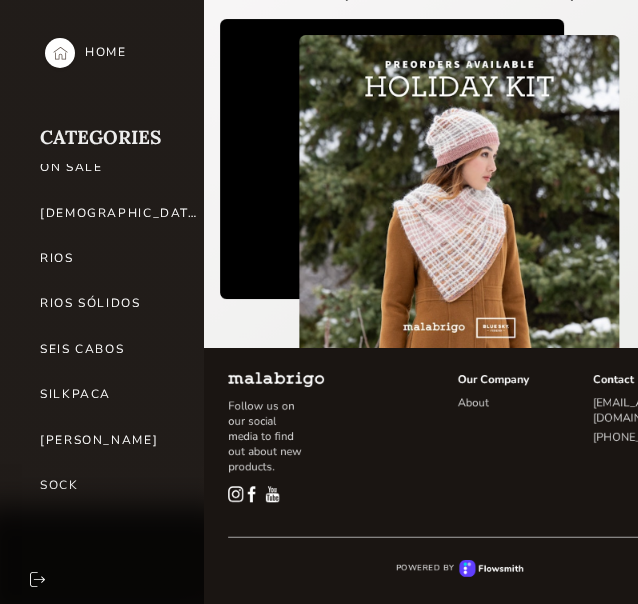 click on "[DEMOGRAPHIC_DATA]" at bounding box center [120, 213] 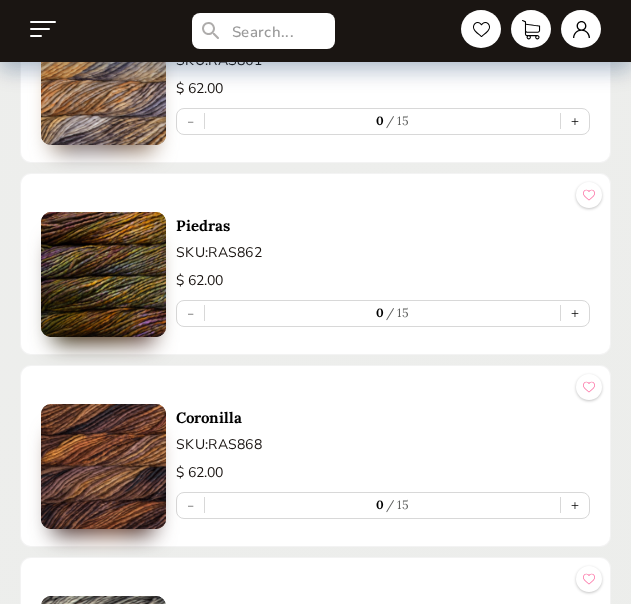 scroll, scrollTop: 15000, scrollLeft: 0, axis: vertical 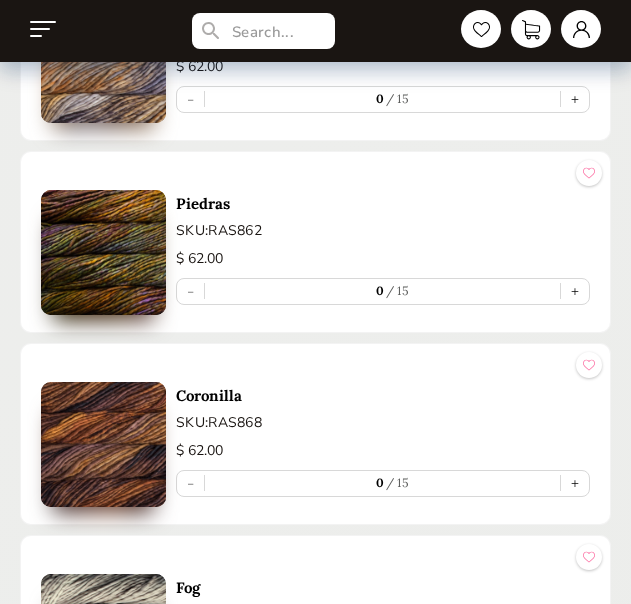 click at bounding box center [103, 252] 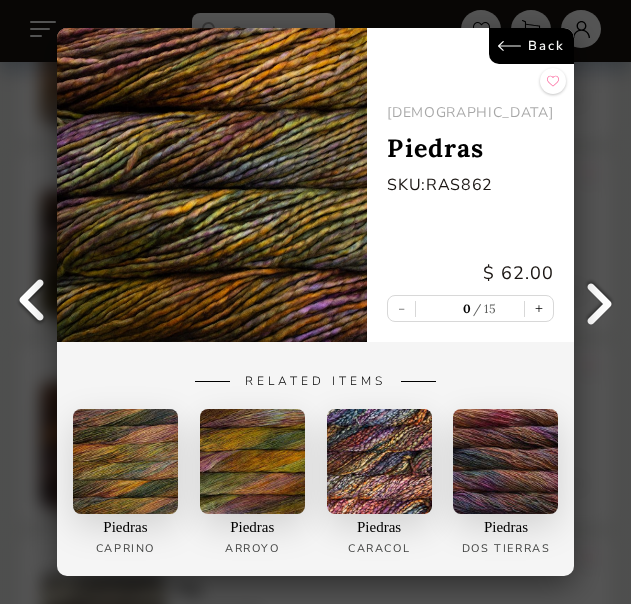 click on "Back" at bounding box center (531, 46) 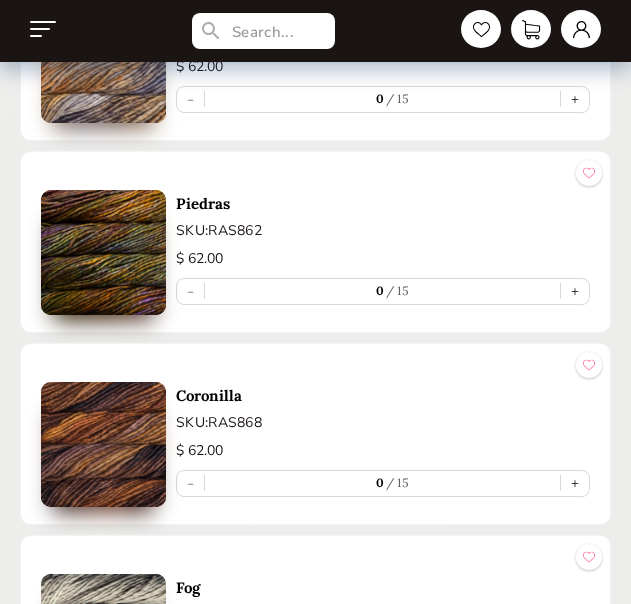 click on "Piedras SKU:  RAS862 $   62.00 - 0 15 +" at bounding box center [383, 242] 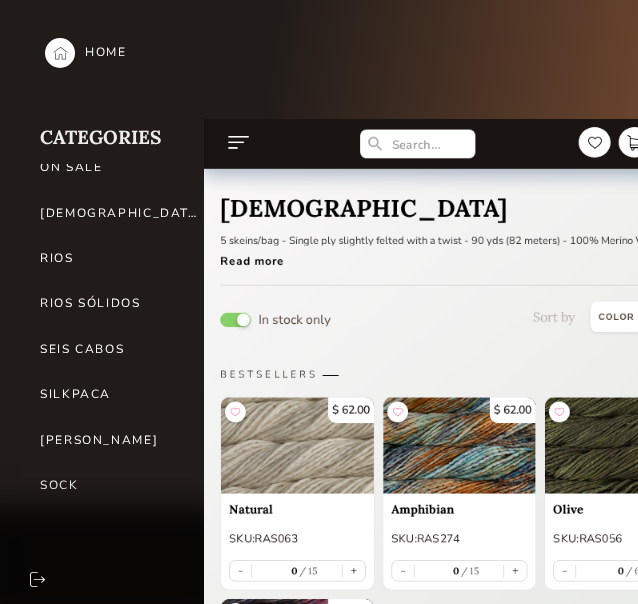 click on "RIOS" at bounding box center (120, 258) 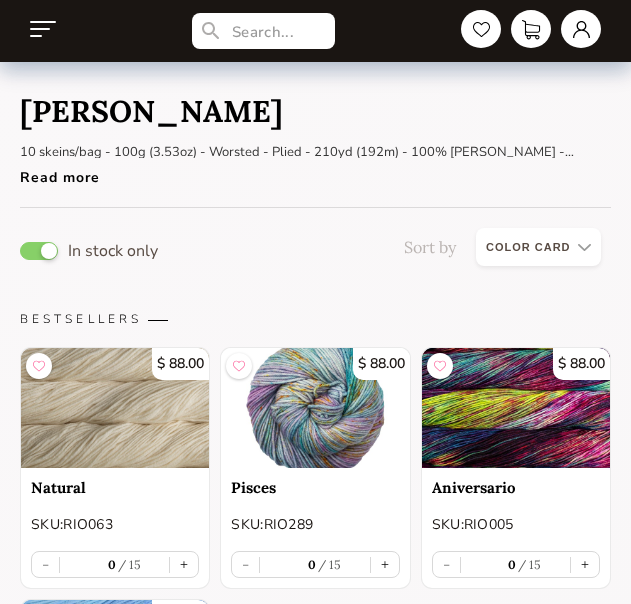 scroll, scrollTop: 100, scrollLeft: 0, axis: vertical 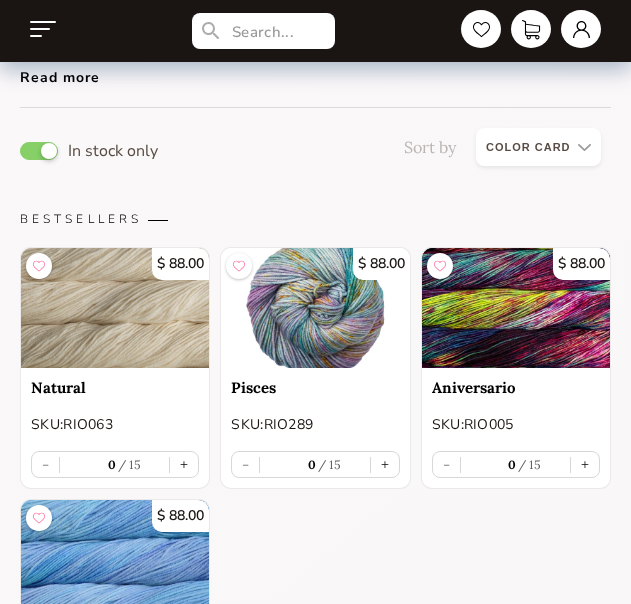 click on "In stock only Sort by Grid view Table view" at bounding box center (315, 151) 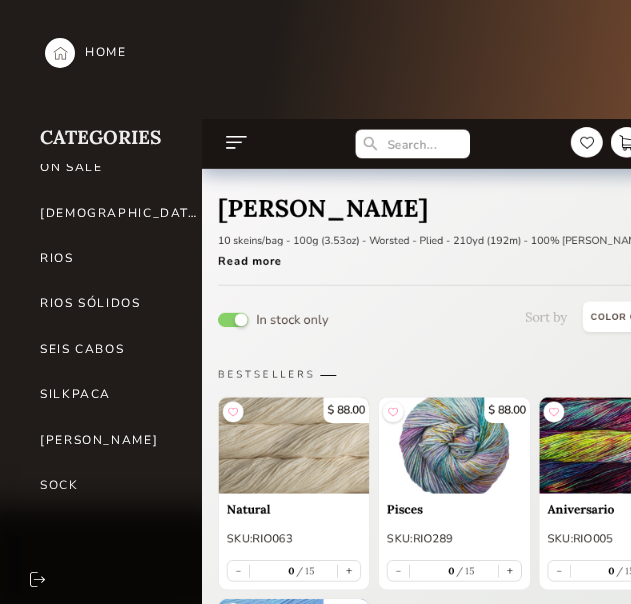 scroll, scrollTop: 0, scrollLeft: 0, axis: both 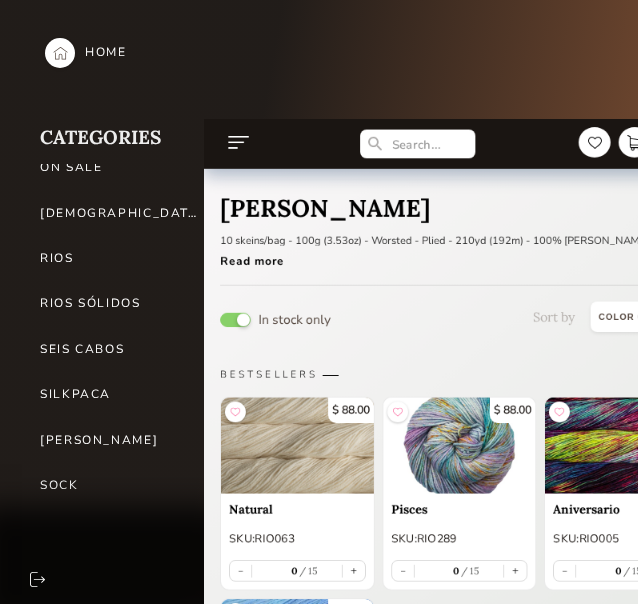 click on "[DEMOGRAPHIC_DATA]" at bounding box center (120, 213) 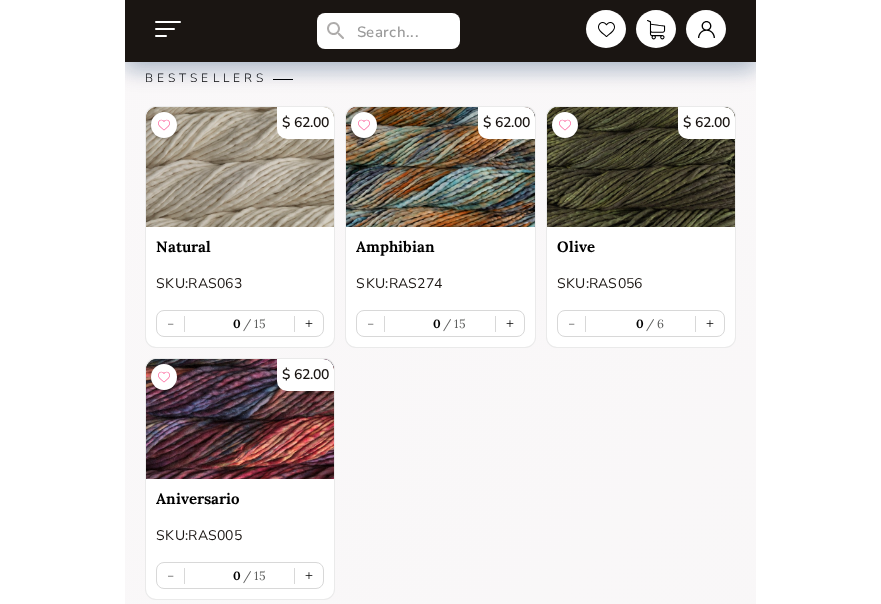 scroll, scrollTop: 300, scrollLeft: 0, axis: vertical 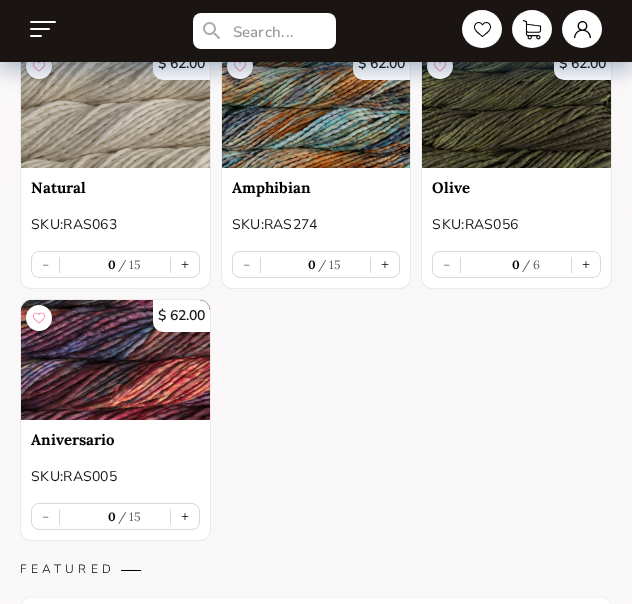 select on "INDEX" 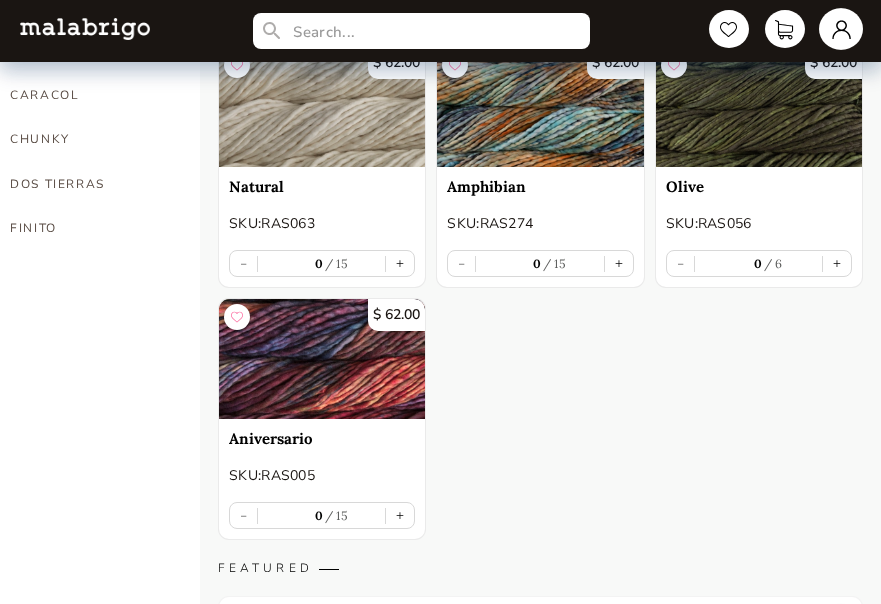 click at bounding box center (841, 29) 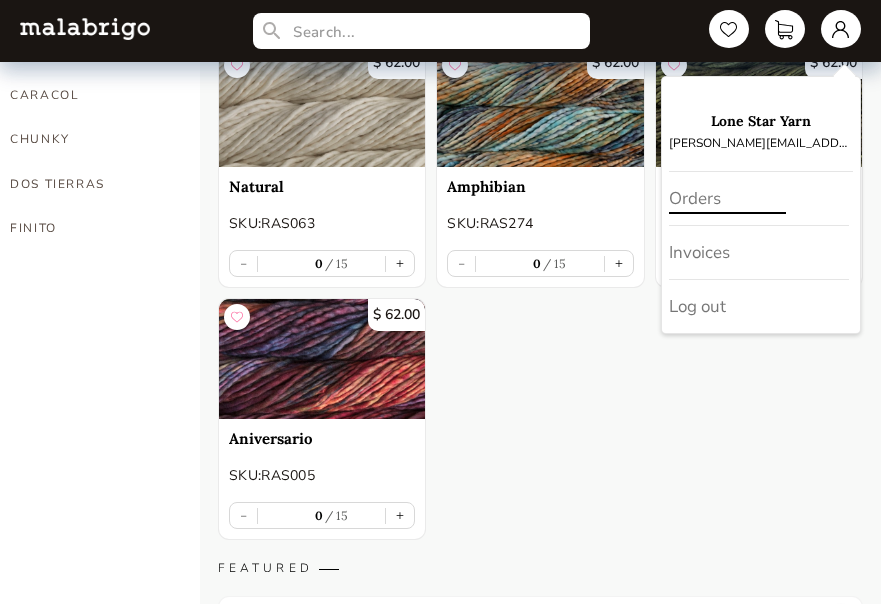 click on "Orders" at bounding box center [759, 199] 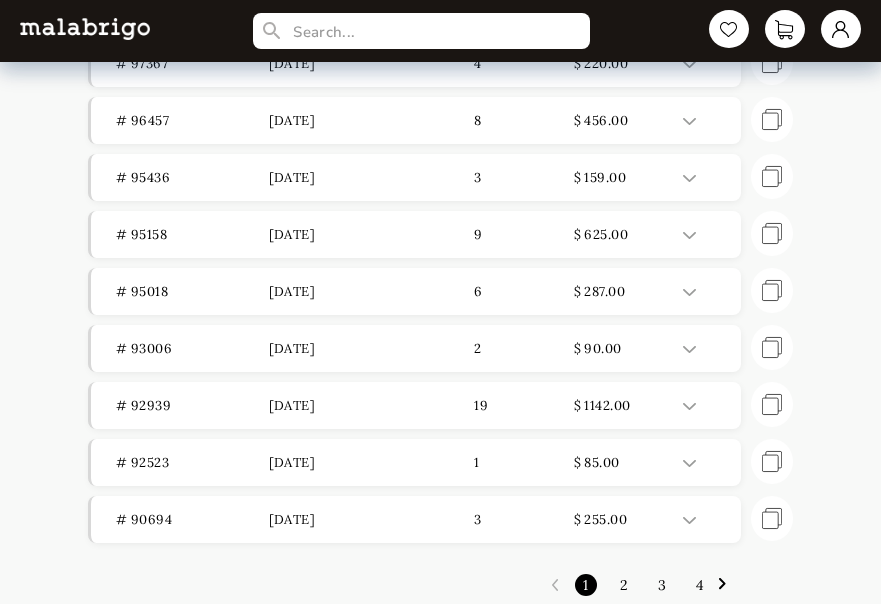 scroll, scrollTop: 234, scrollLeft: 0, axis: vertical 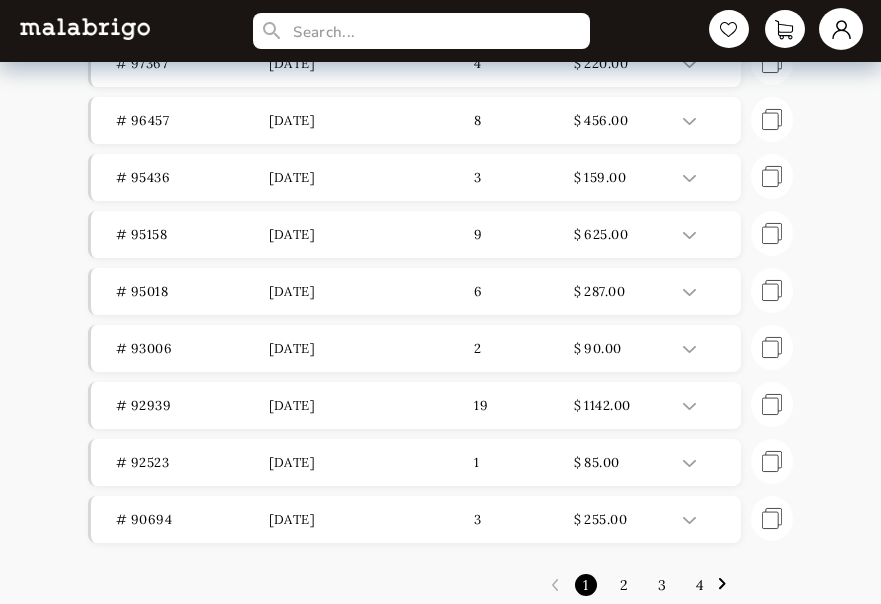 click at bounding box center (841, 29) 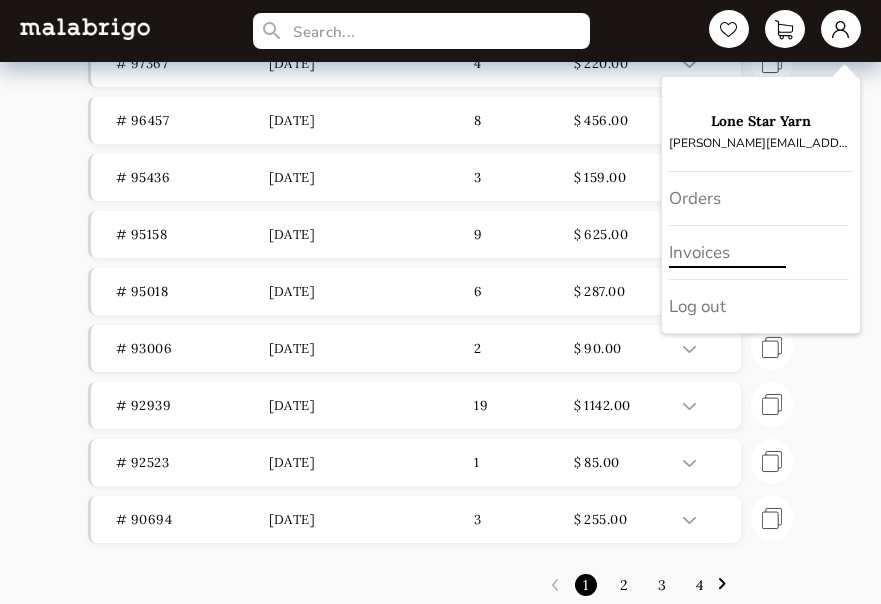 click on "Invoices" at bounding box center [759, 253] 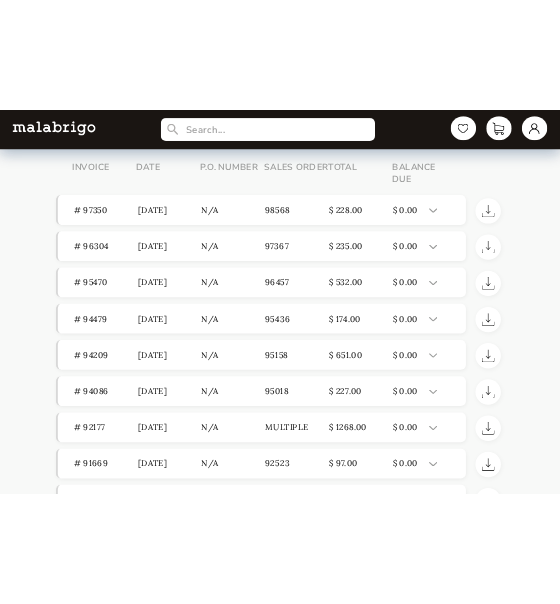 scroll, scrollTop: 0, scrollLeft: 0, axis: both 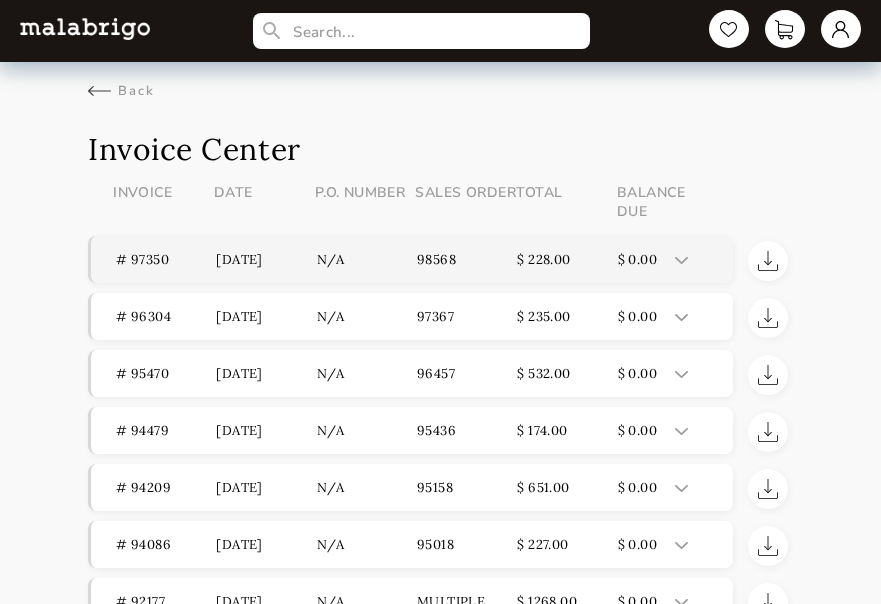 click on "# 97350" at bounding box center (166, 259) 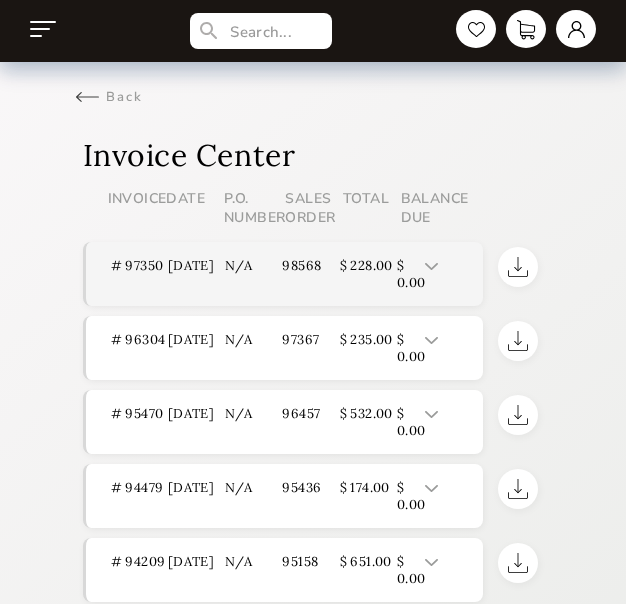 click on "# 97350" at bounding box center (139, 274) 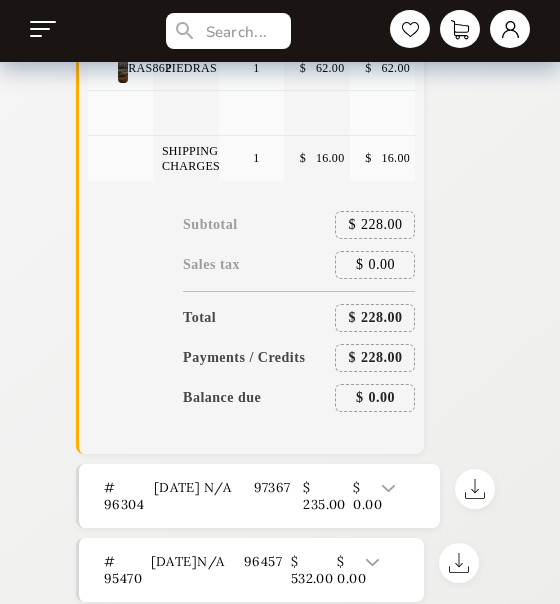scroll, scrollTop: 400, scrollLeft: 0, axis: vertical 